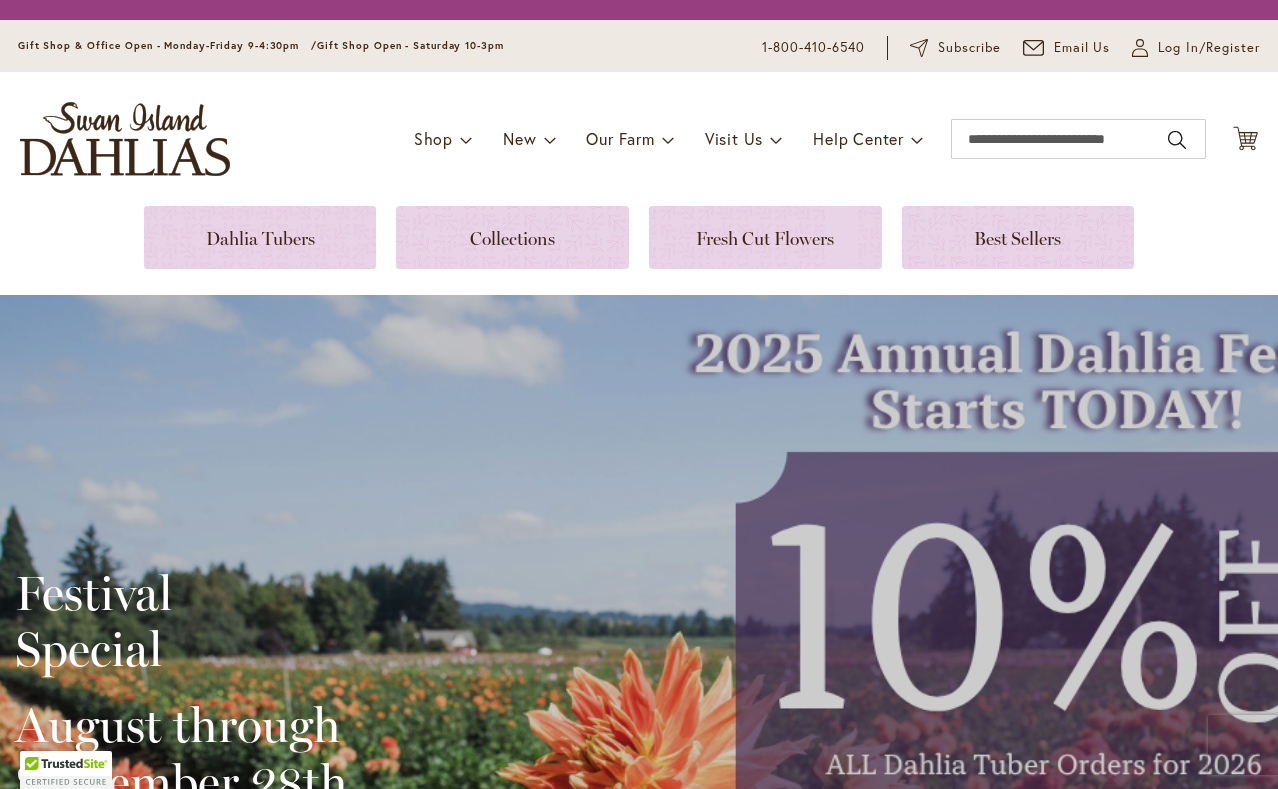 scroll, scrollTop: 0, scrollLeft: 0, axis: both 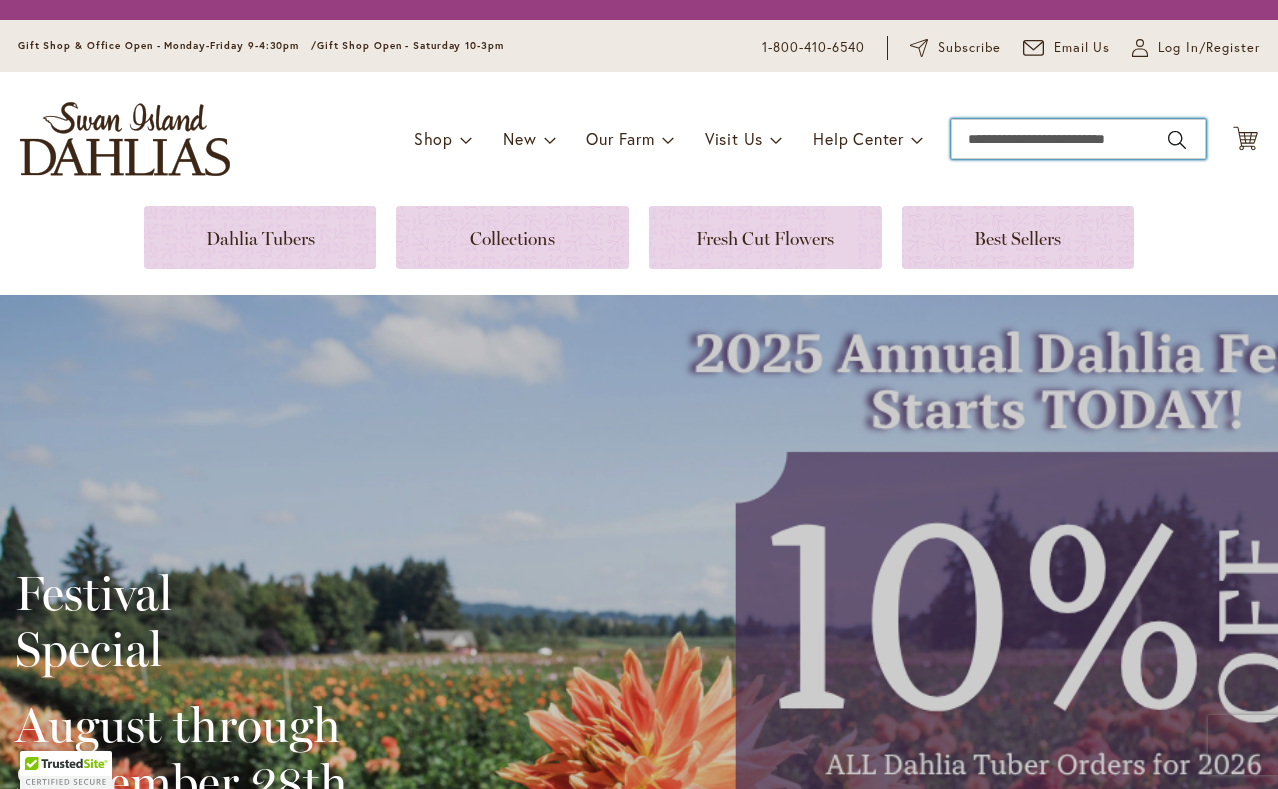 click on "Search" at bounding box center [1078, 139] 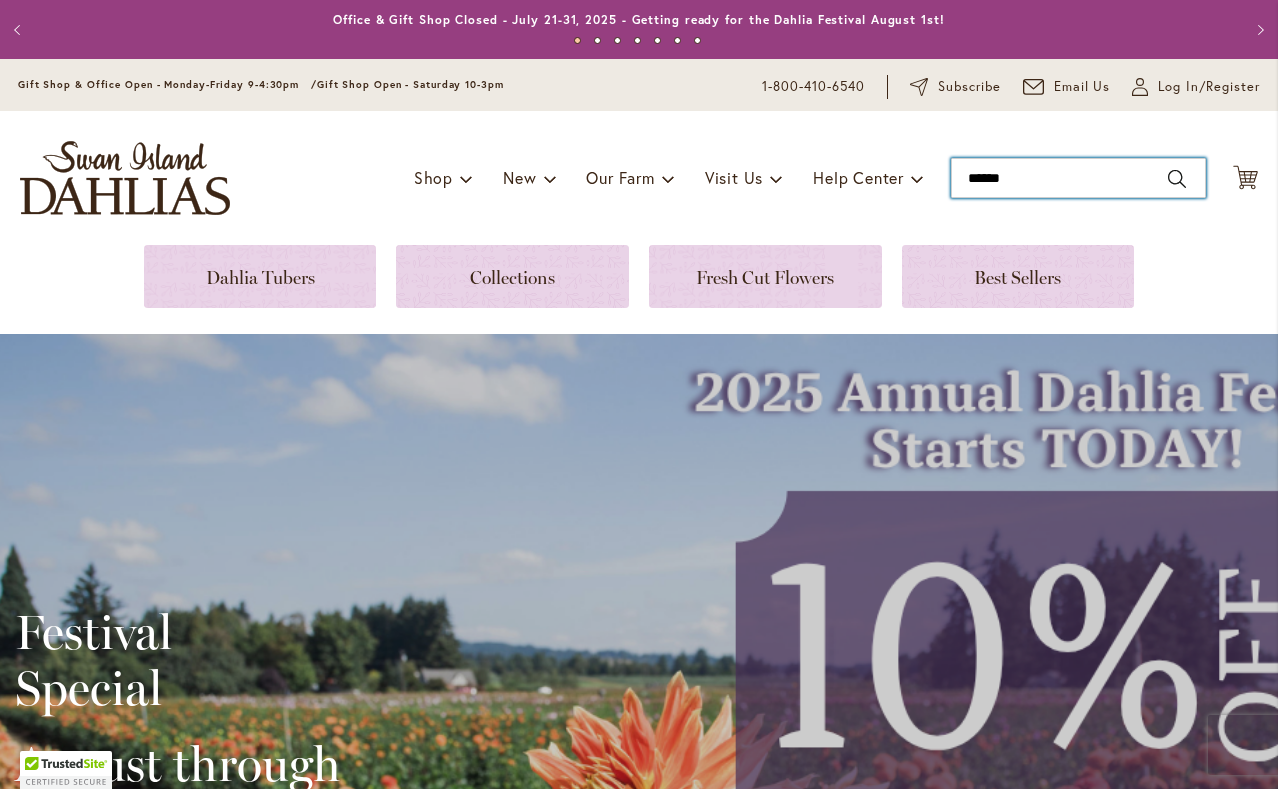 type on "*******" 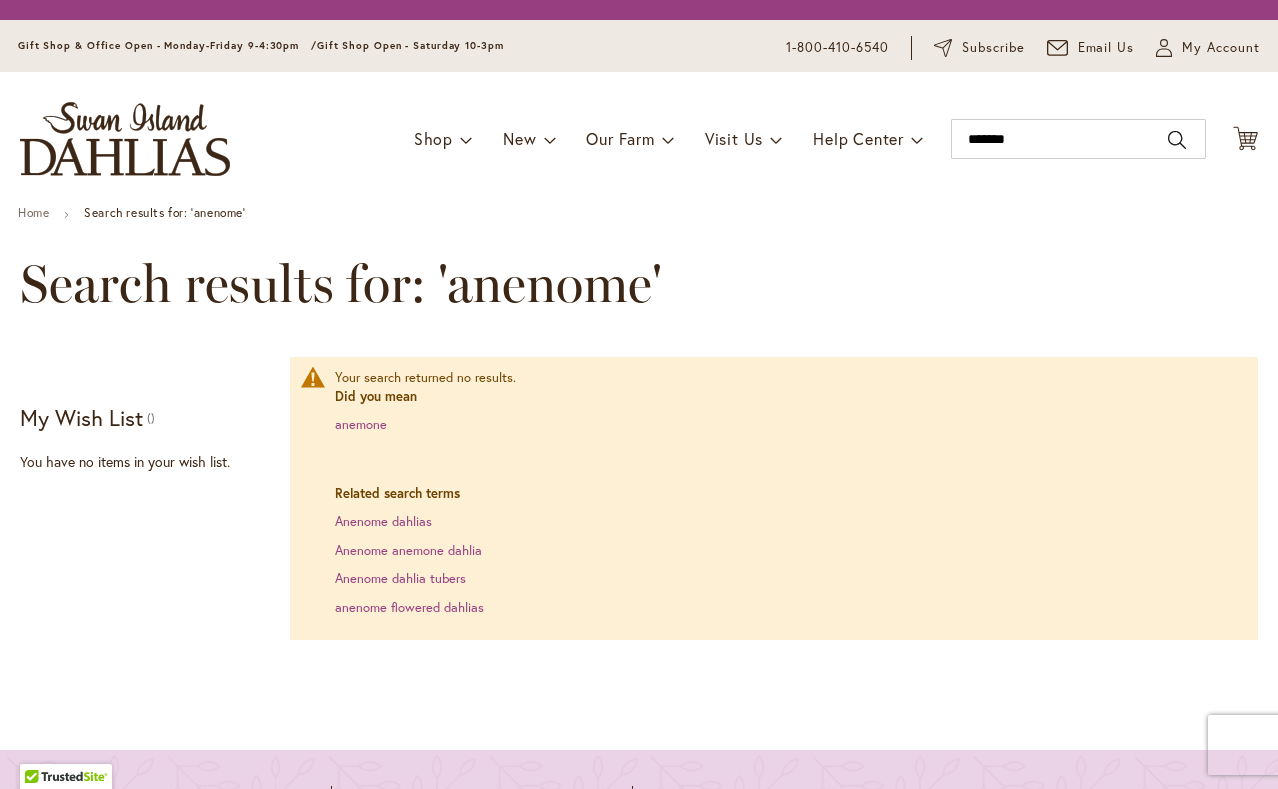 scroll, scrollTop: 0, scrollLeft: 0, axis: both 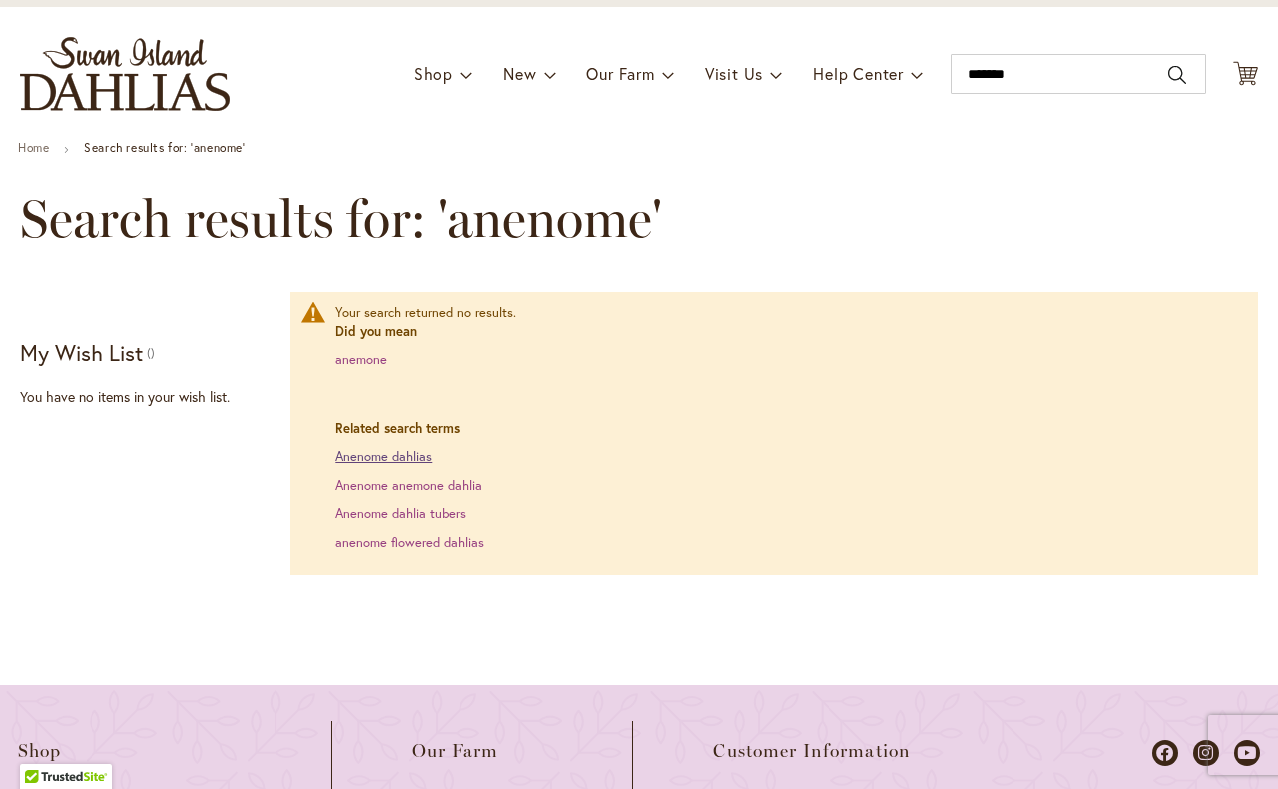 click on "Anenome dahlias" at bounding box center [383, 456] 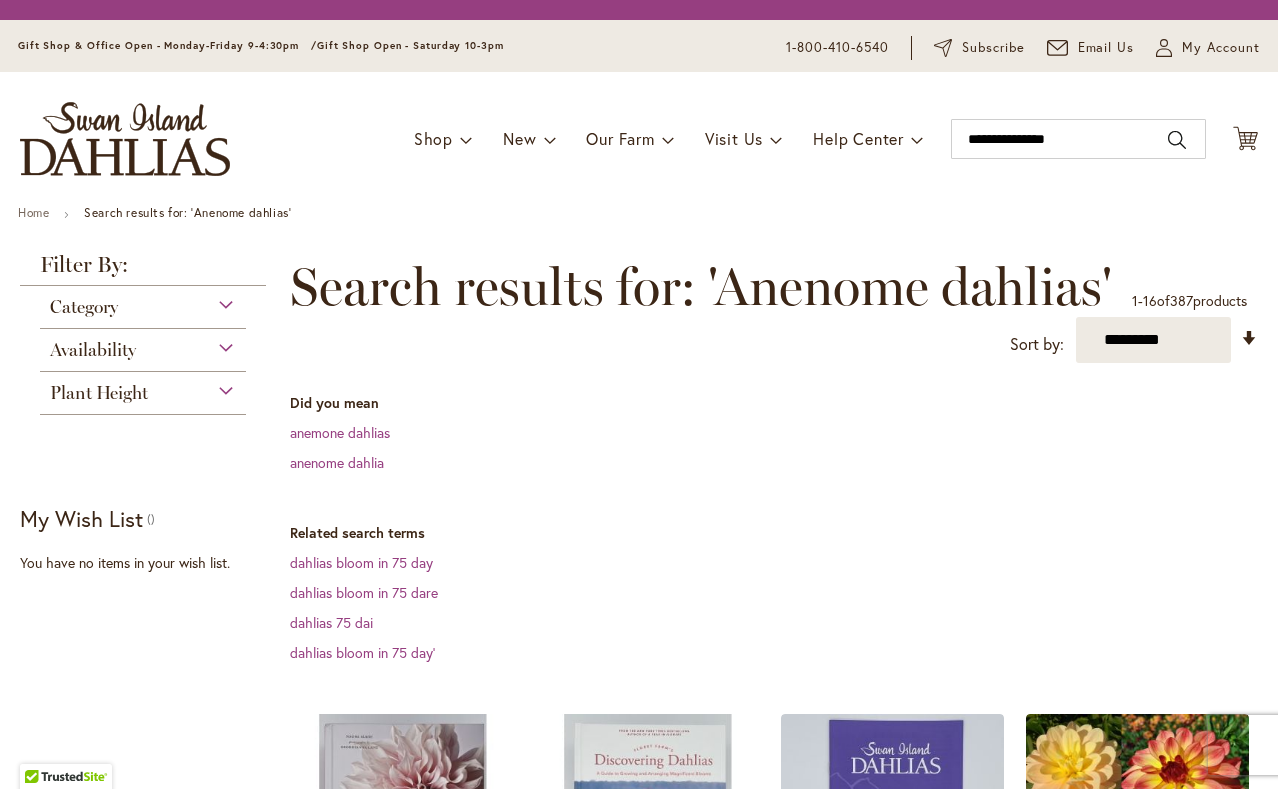 scroll, scrollTop: 0, scrollLeft: 0, axis: both 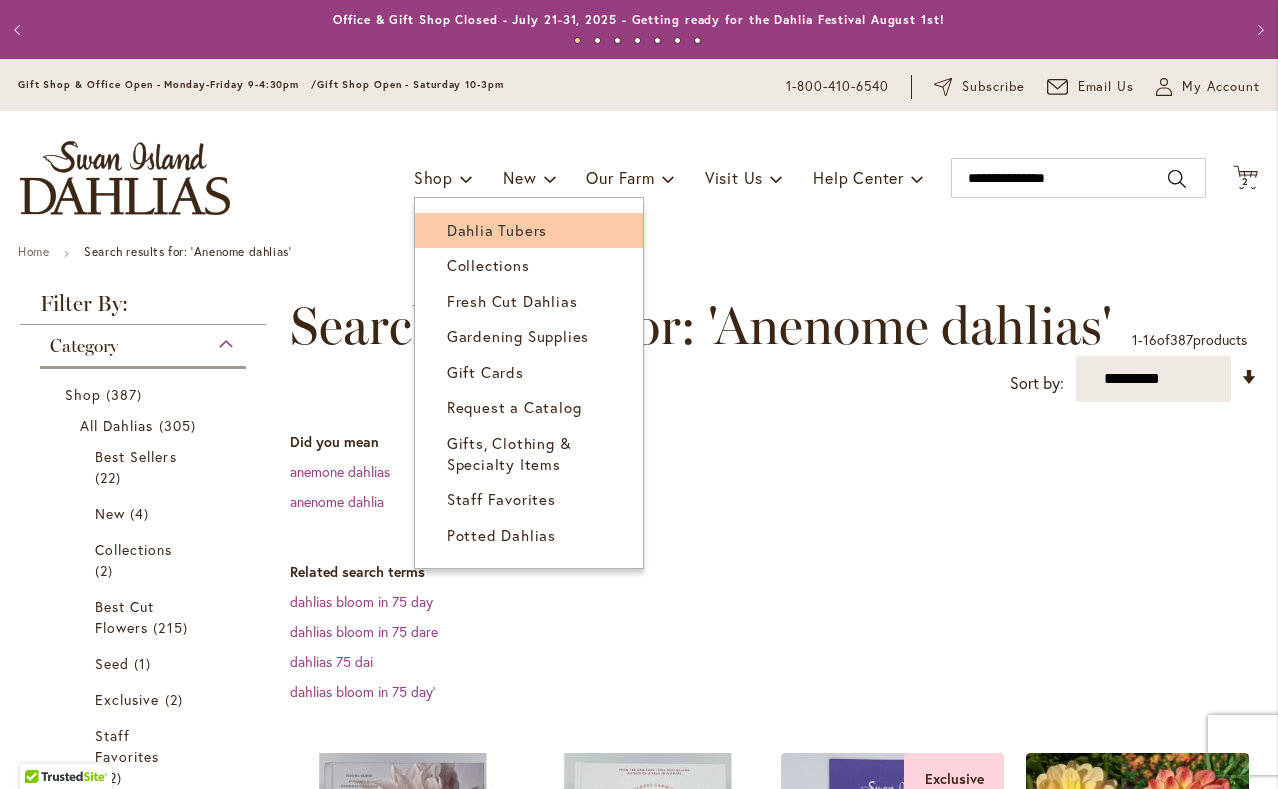 click on "Dahlia Tubers" at bounding box center [497, 230] 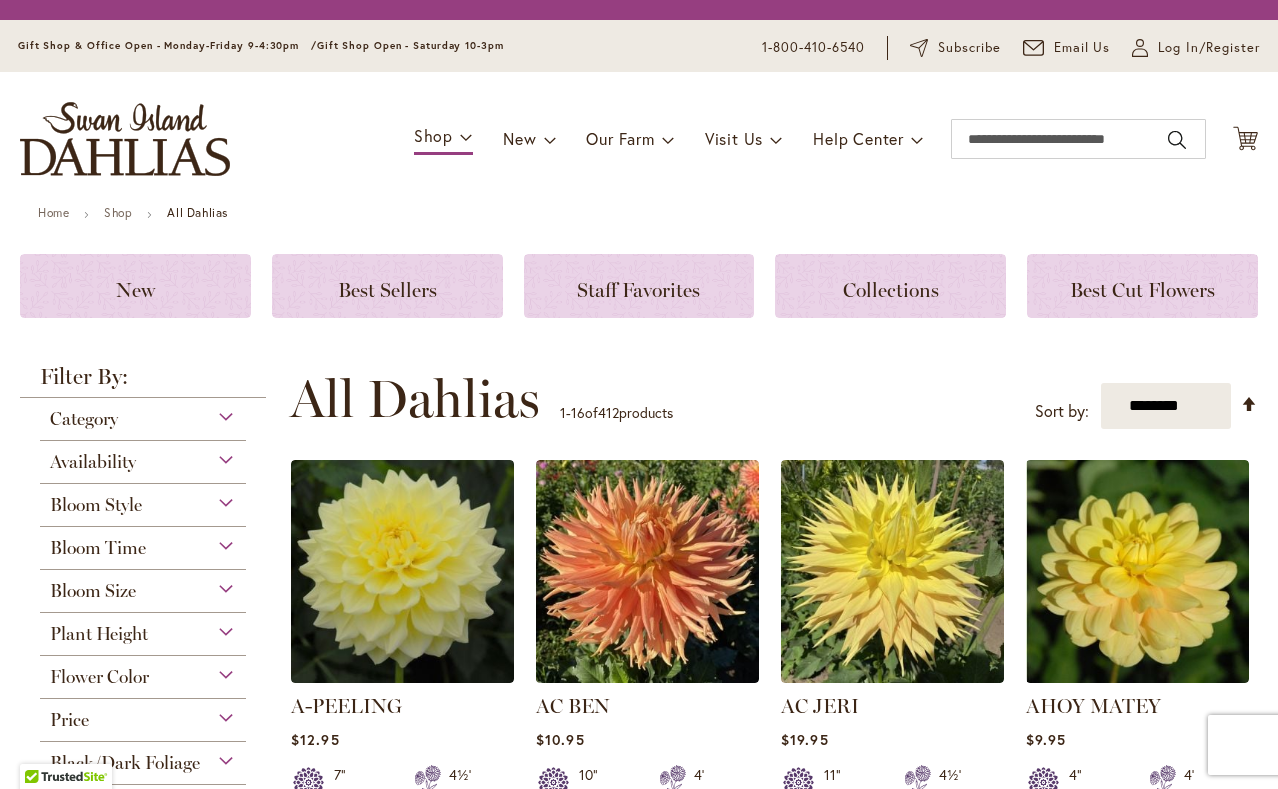 scroll, scrollTop: 0, scrollLeft: 0, axis: both 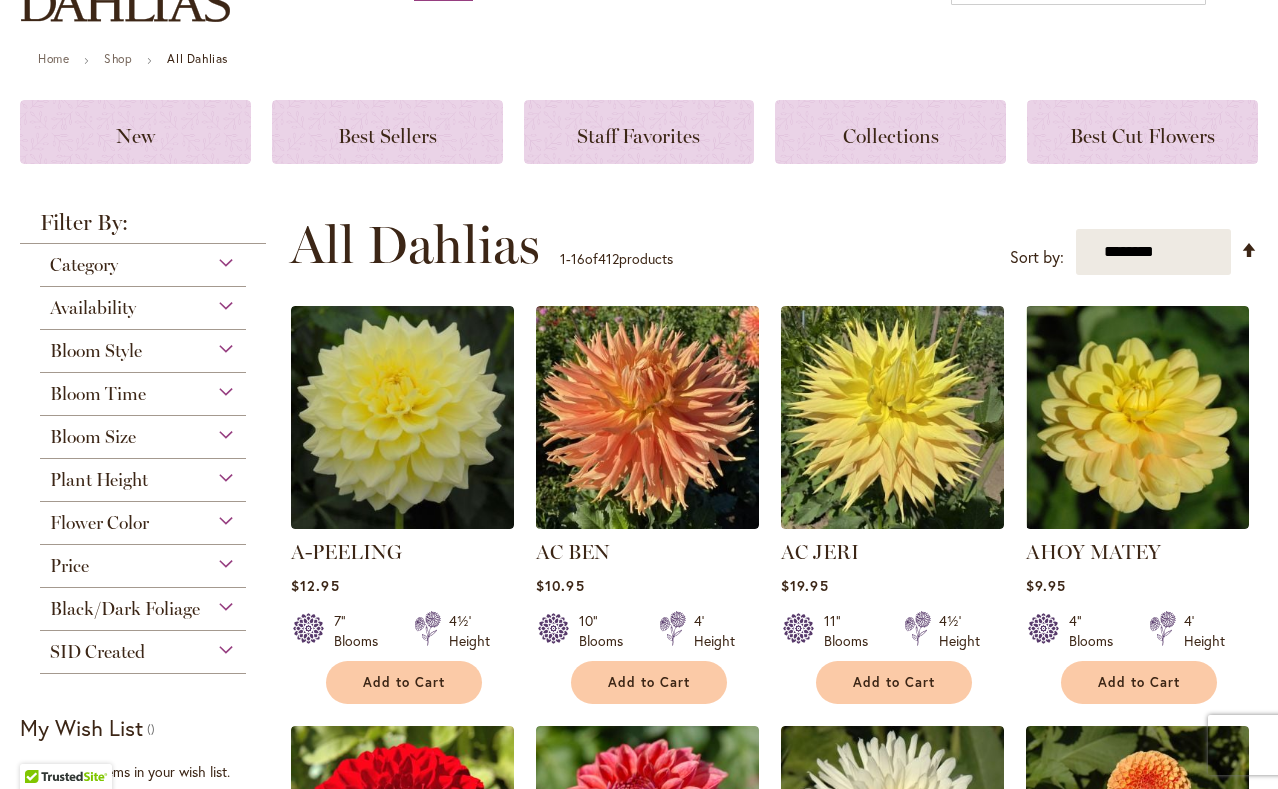 click on "Availability" at bounding box center [143, 303] 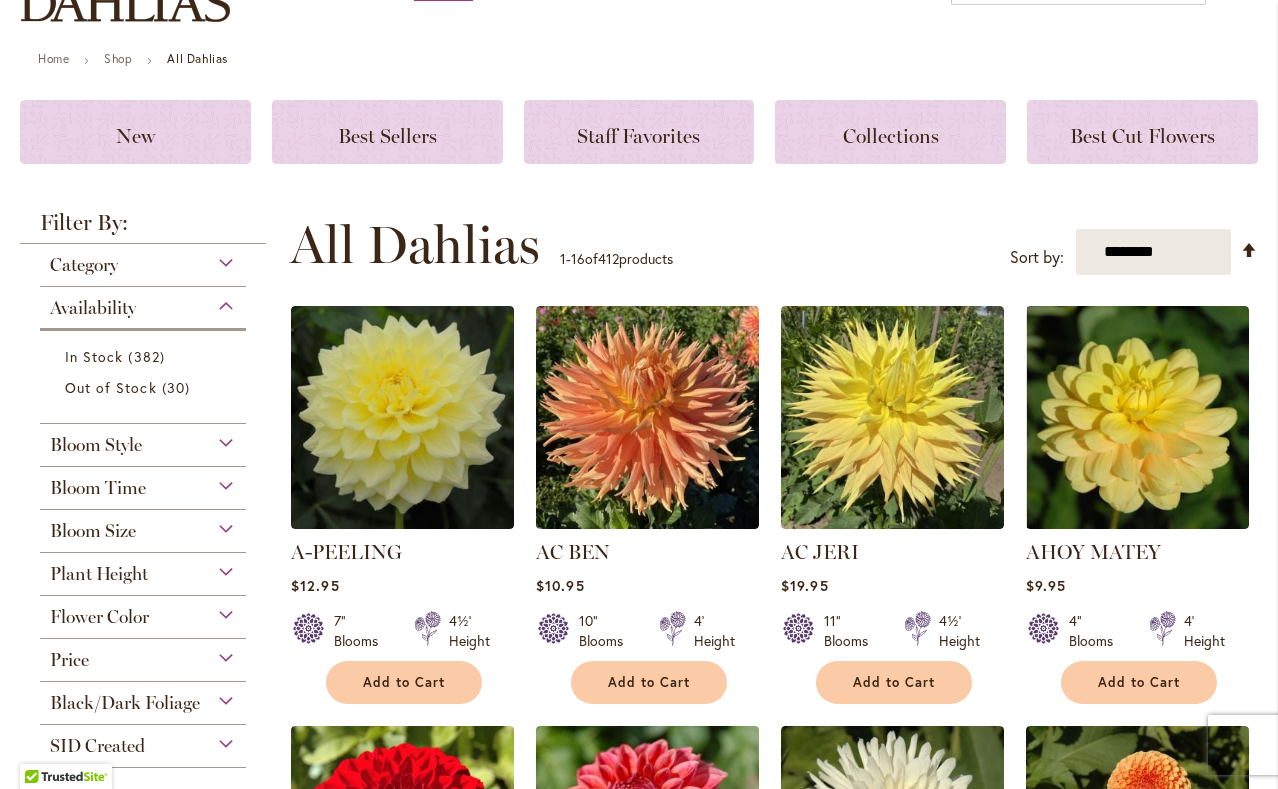 click on "Availability" at bounding box center (143, 303) 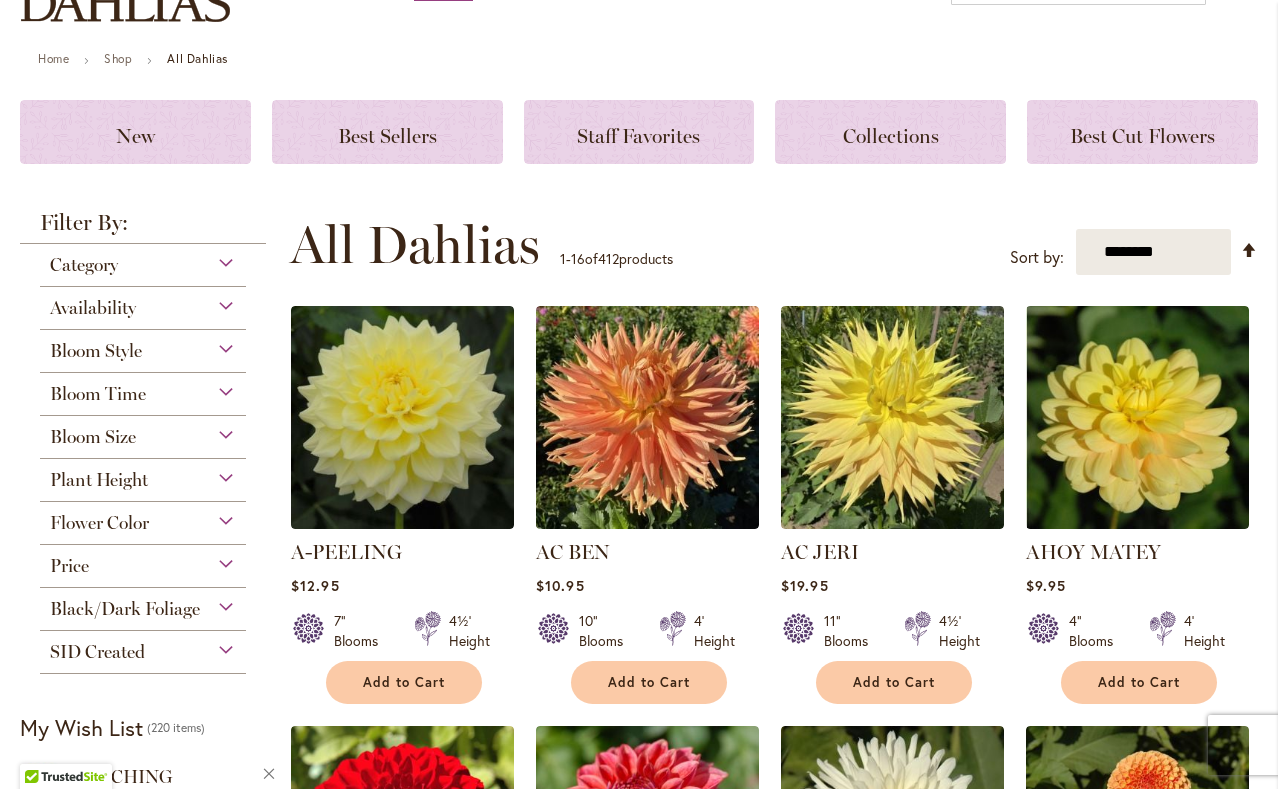 click on "Bloom Style" at bounding box center [143, 346] 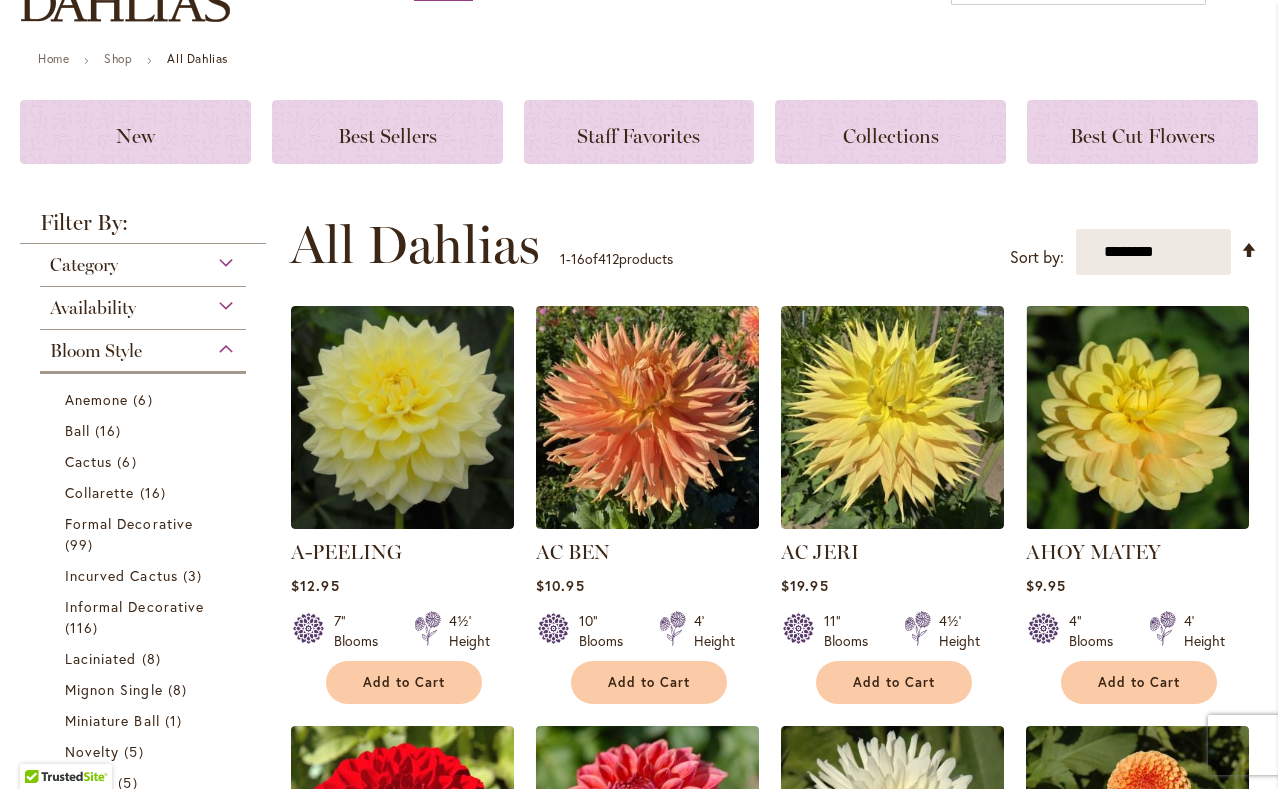 scroll, scrollTop: 523, scrollLeft: 0, axis: vertical 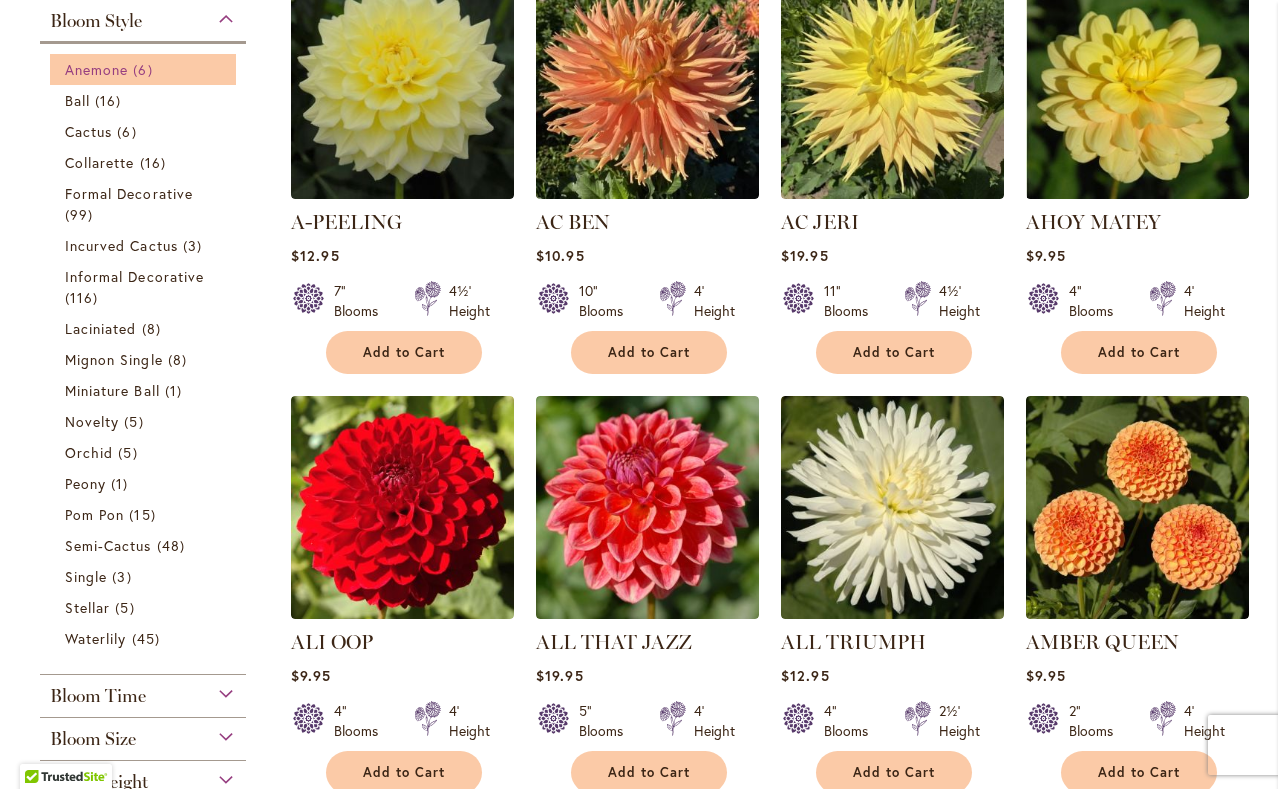 click on "Anemone" at bounding box center (96, 69) 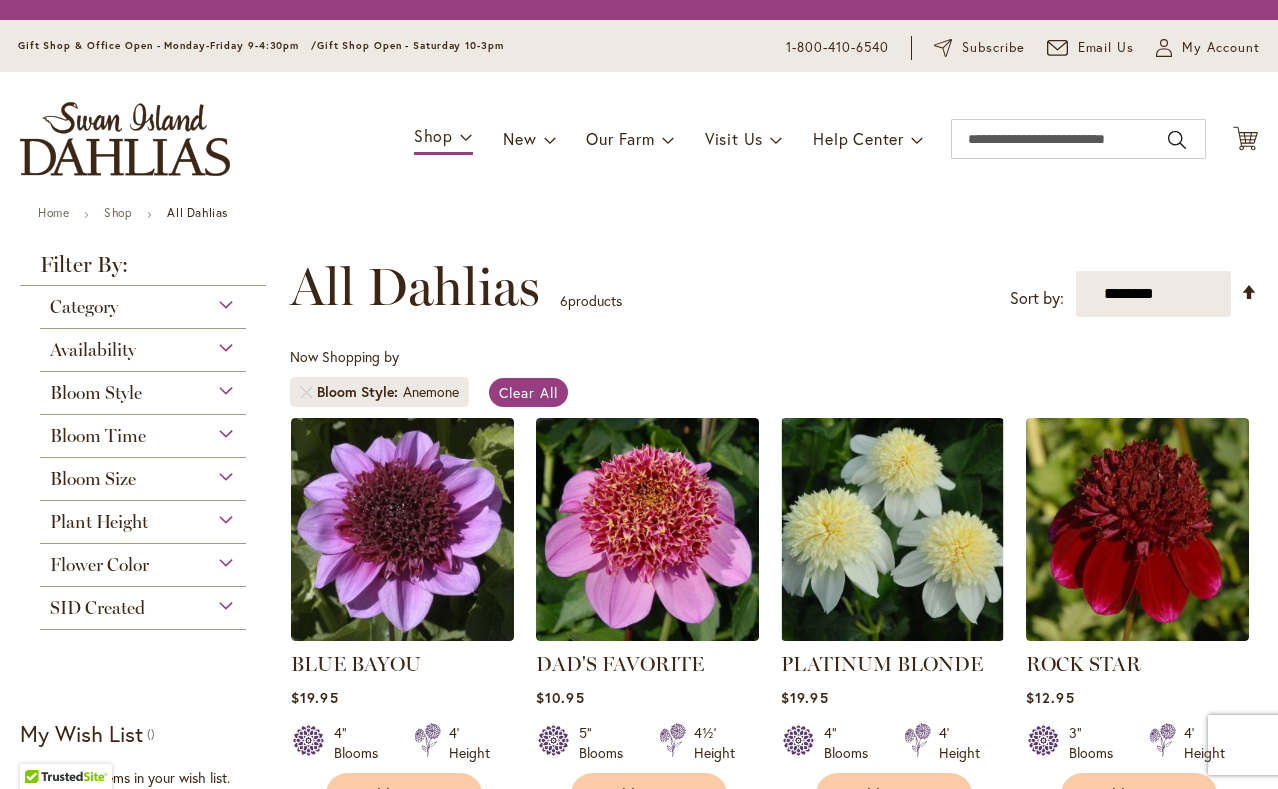 scroll, scrollTop: 0, scrollLeft: 0, axis: both 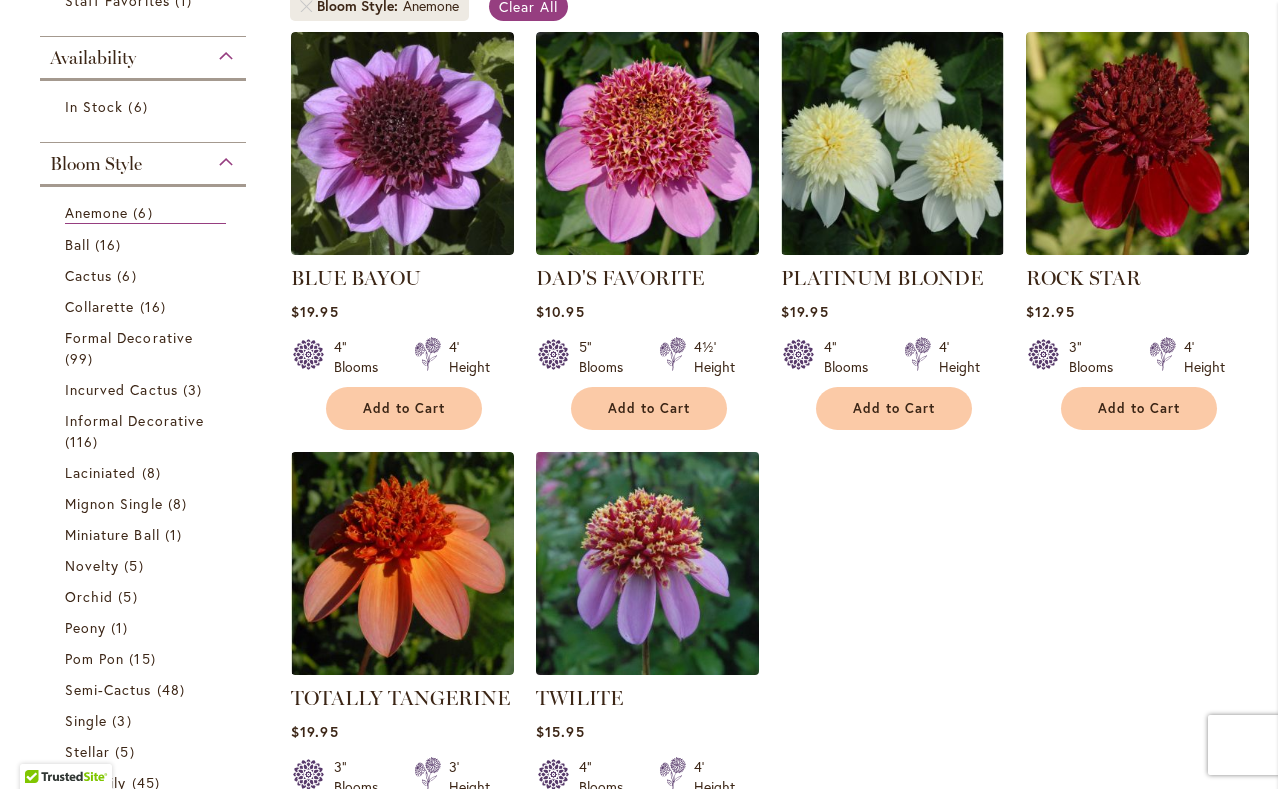 click at bounding box center (648, 563) 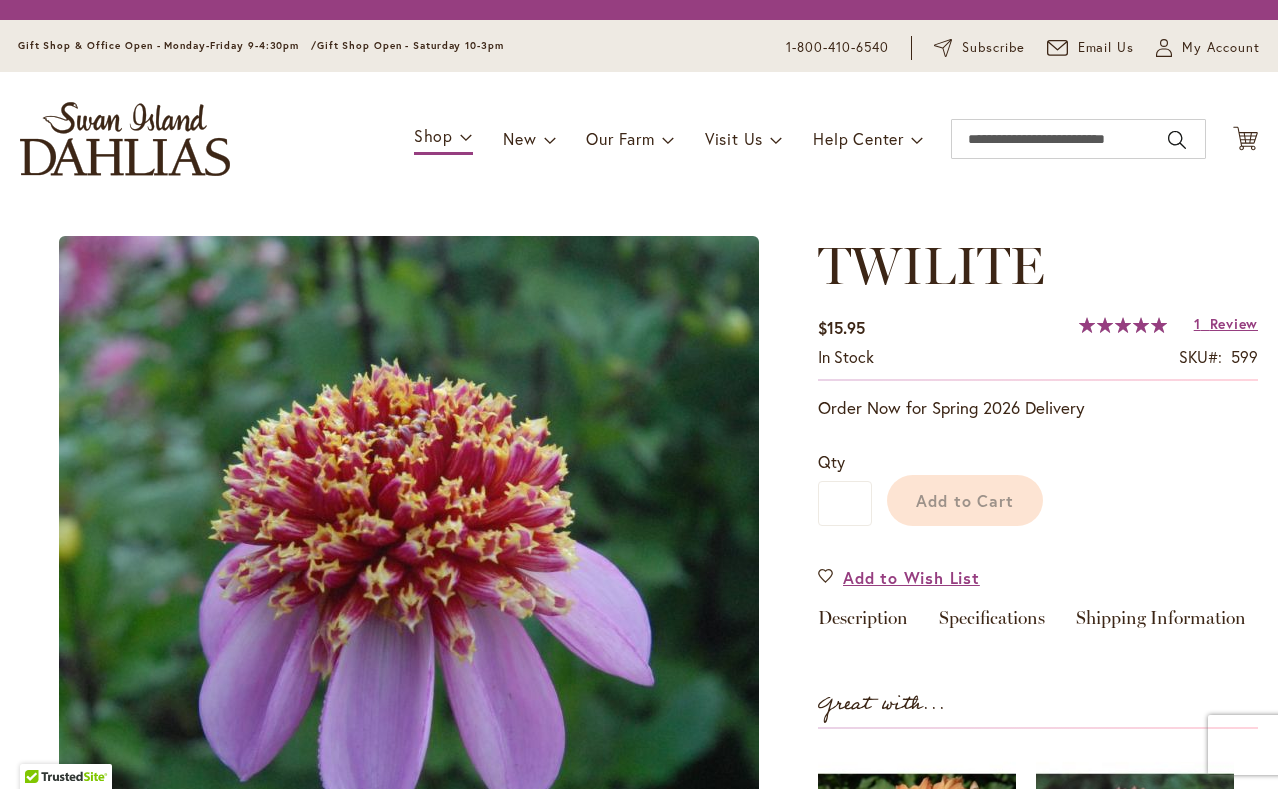 scroll, scrollTop: 0, scrollLeft: 0, axis: both 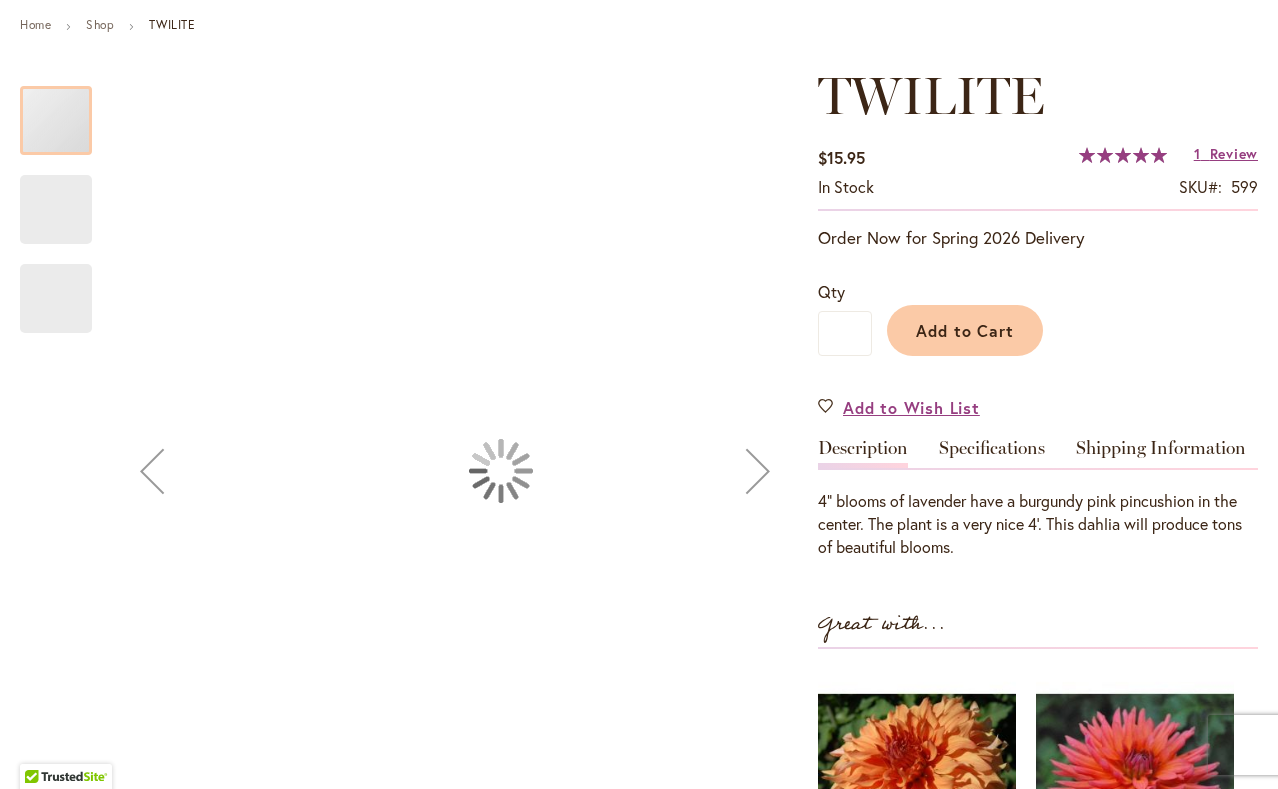 type on "*****" 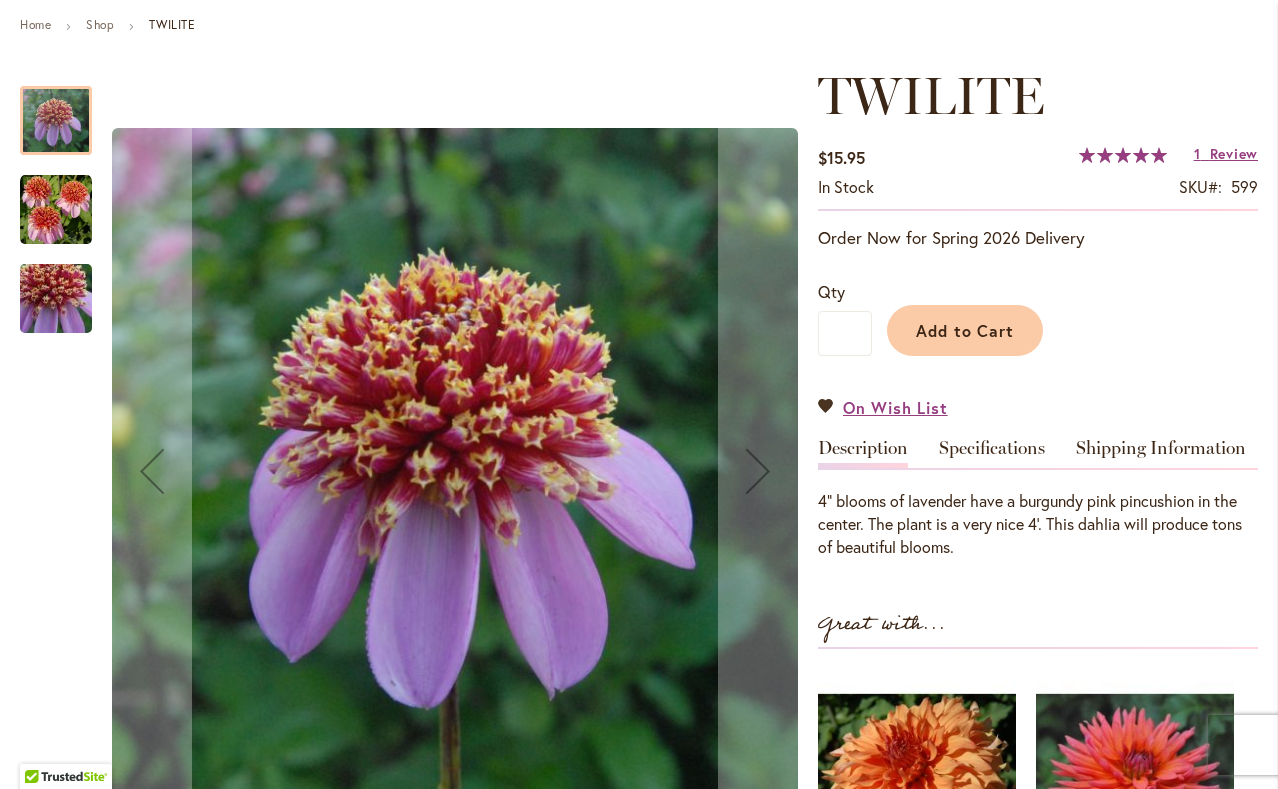 click at bounding box center [56, 210] 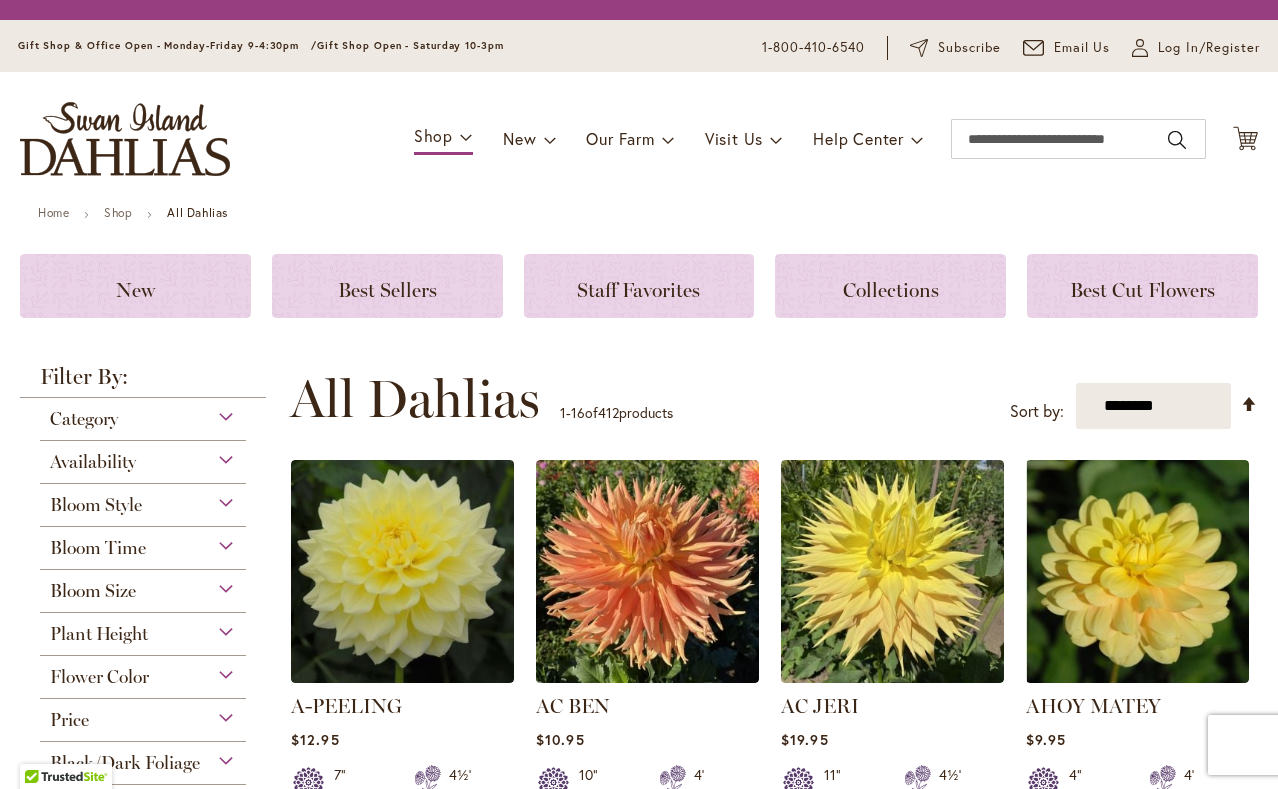 scroll, scrollTop: 0, scrollLeft: 0, axis: both 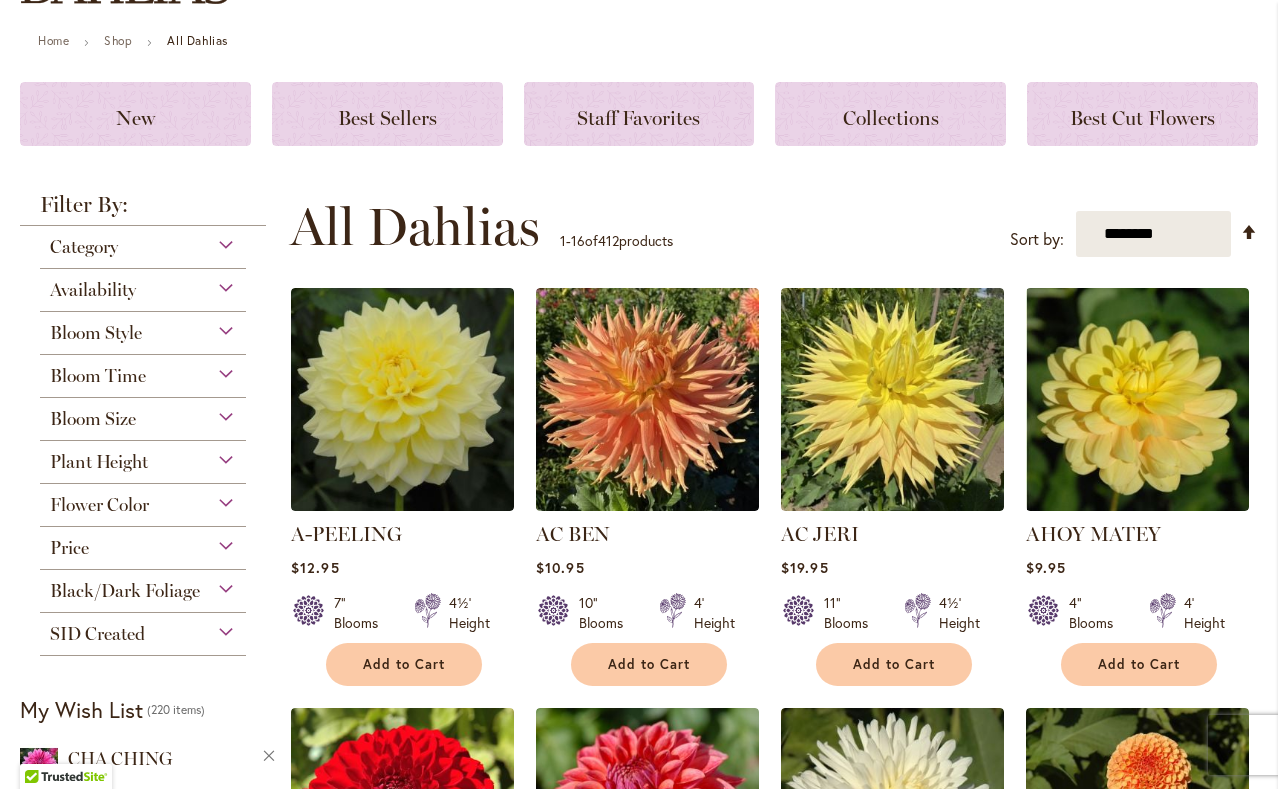 click on "Bloom Style" at bounding box center (143, 328) 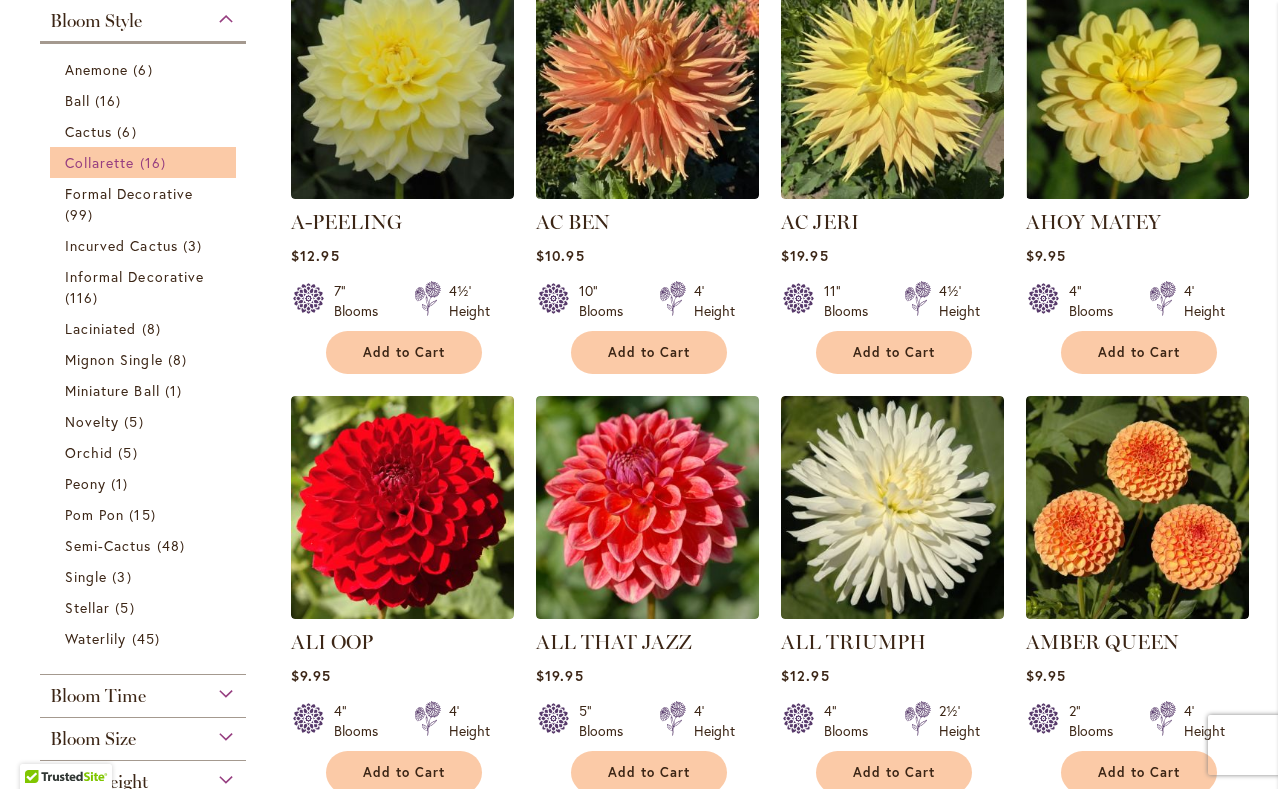 click on "Collarette" at bounding box center [100, 162] 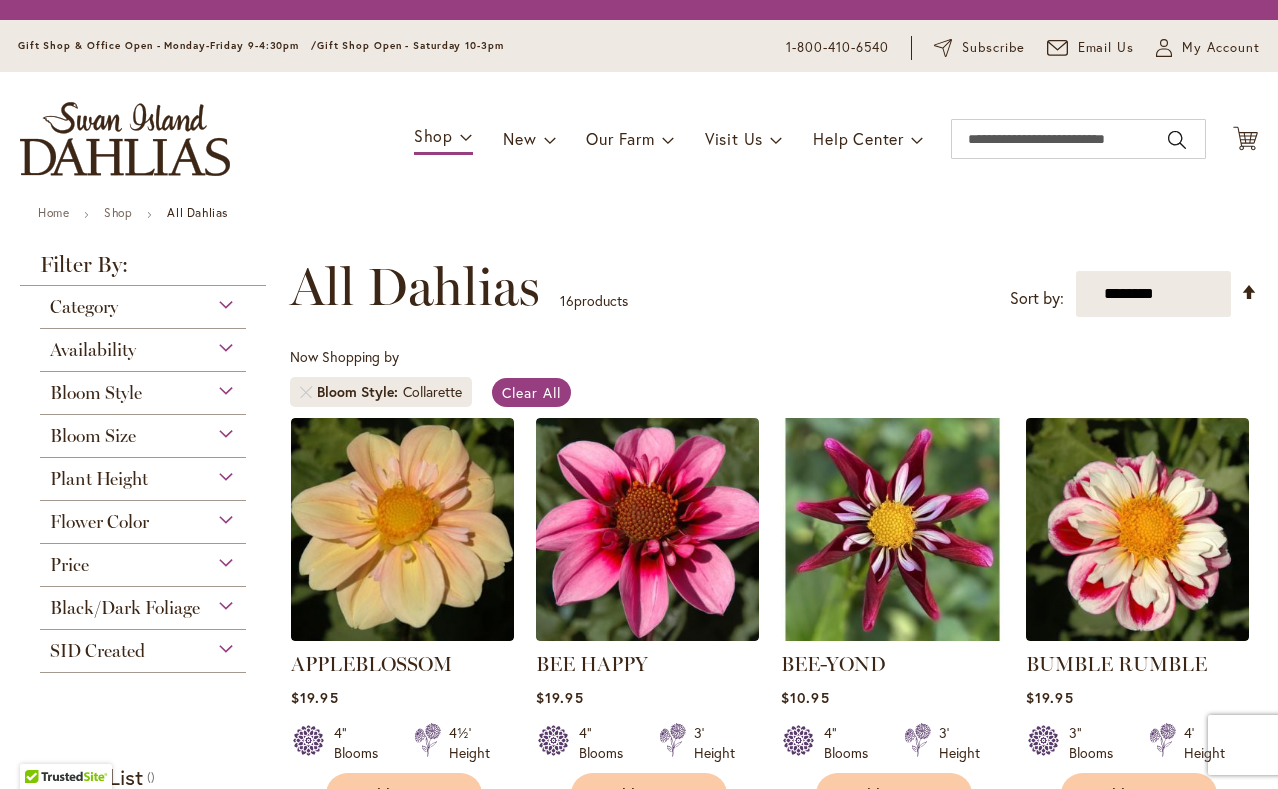 scroll, scrollTop: 0, scrollLeft: 0, axis: both 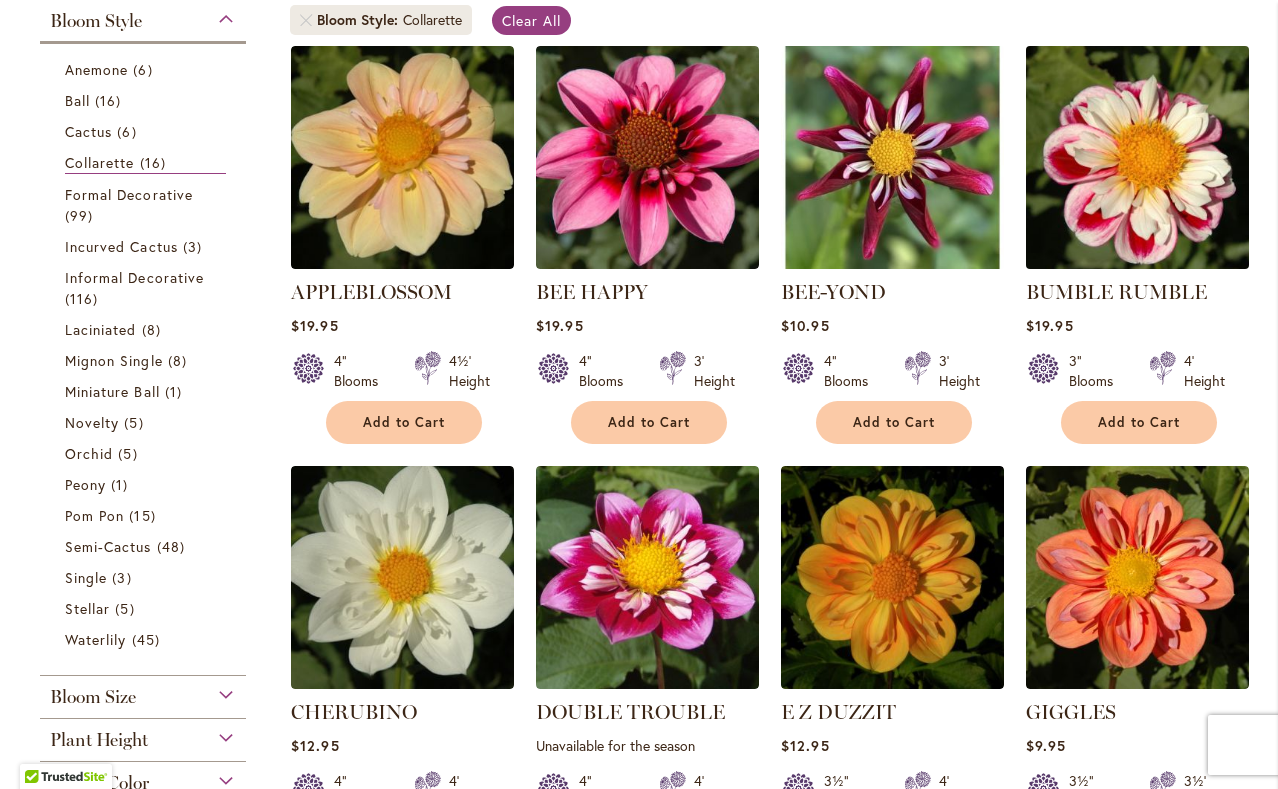 click at bounding box center [1138, 157] 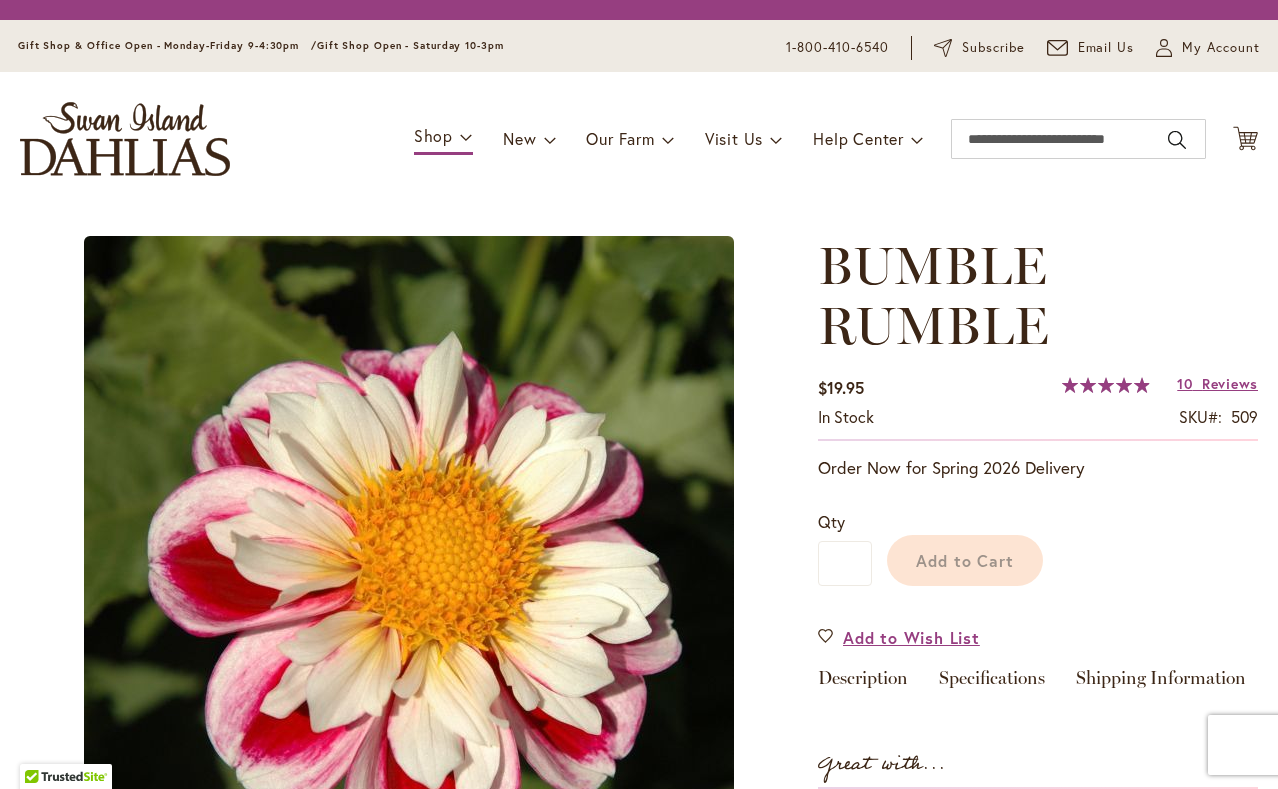 scroll, scrollTop: 0, scrollLeft: 0, axis: both 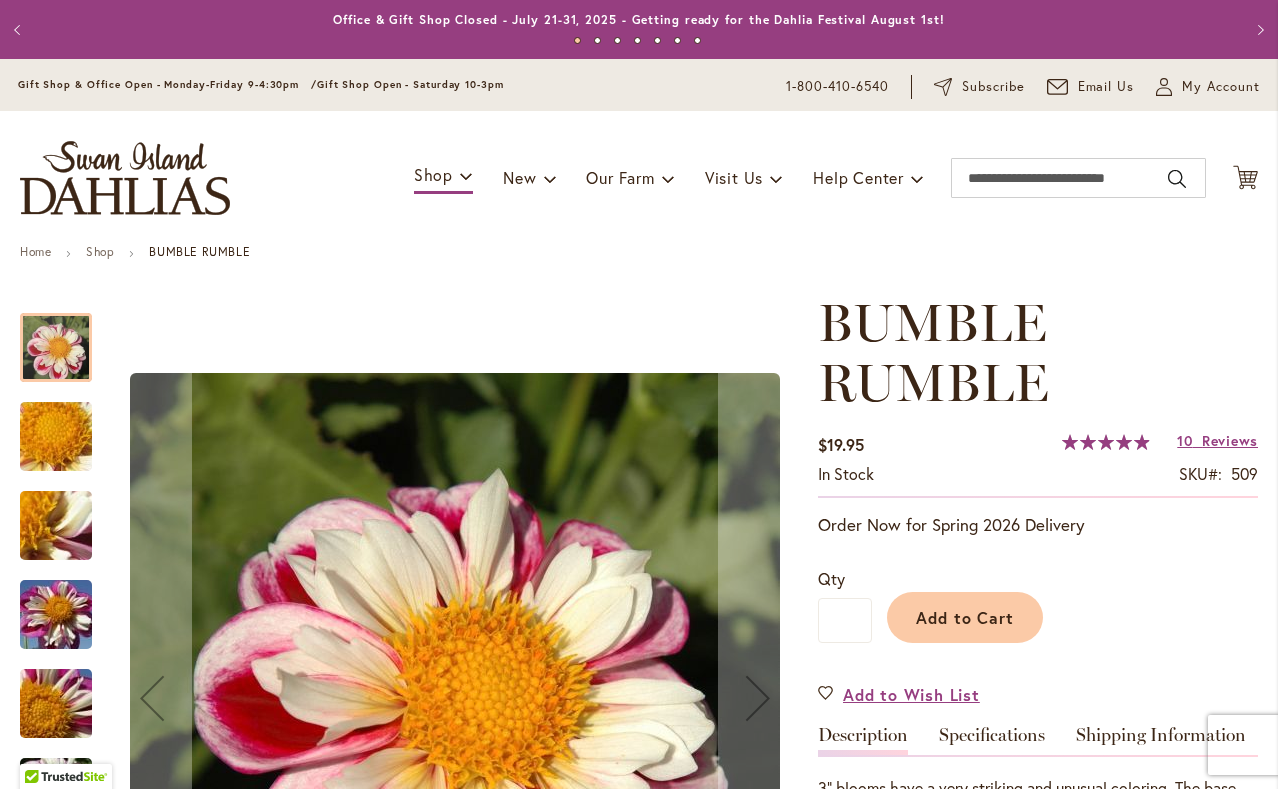 type on "*****" 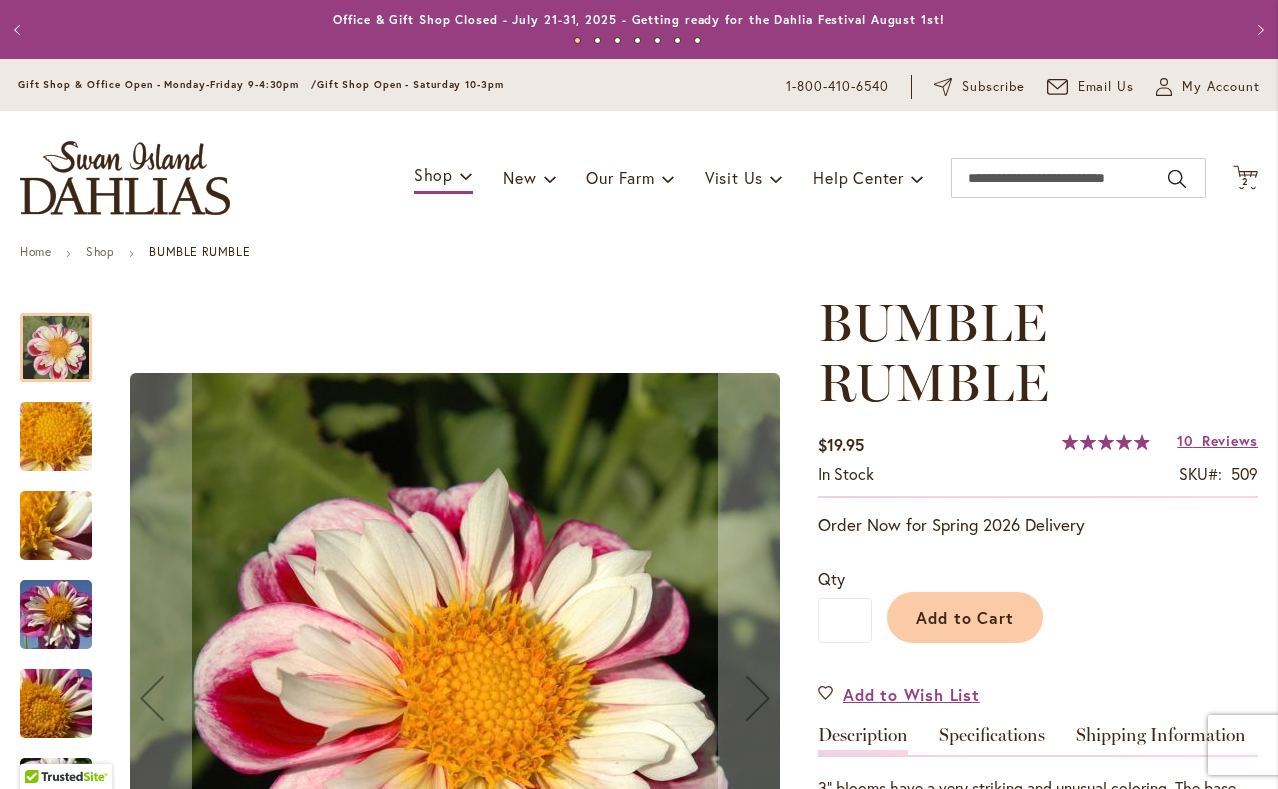 scroll, scrollTop: 158, scrollLeft: 0, axis: vertical 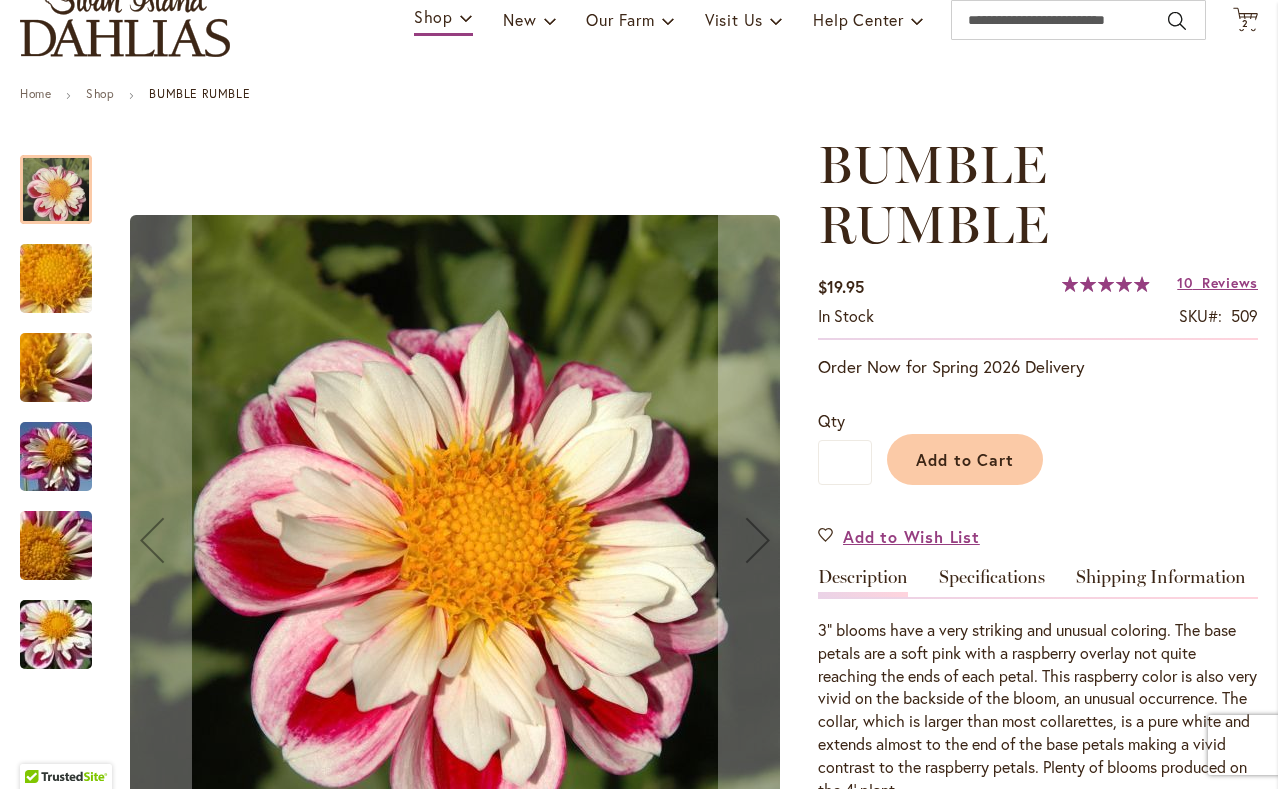 click at bounding box center [56, 457] 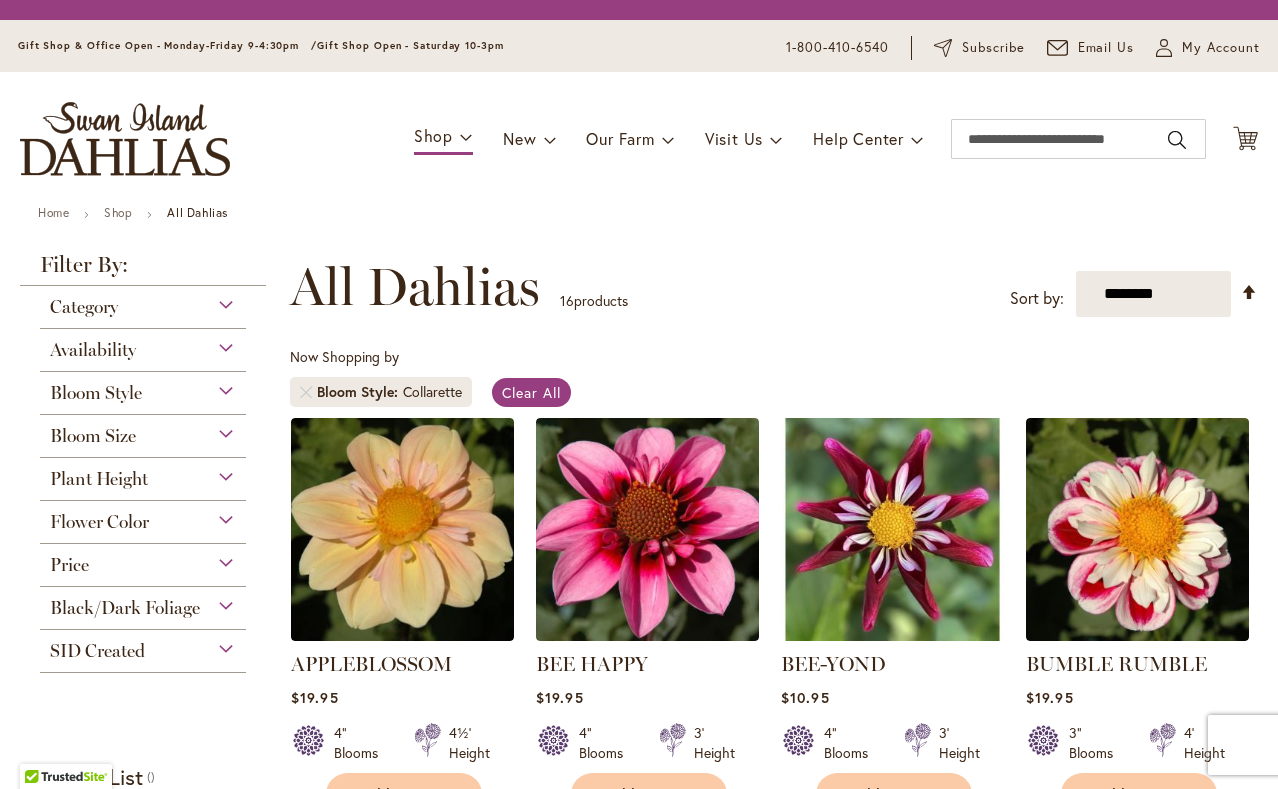 scroll, scrollTop: 0, scrollLeft: 0, axis: both 